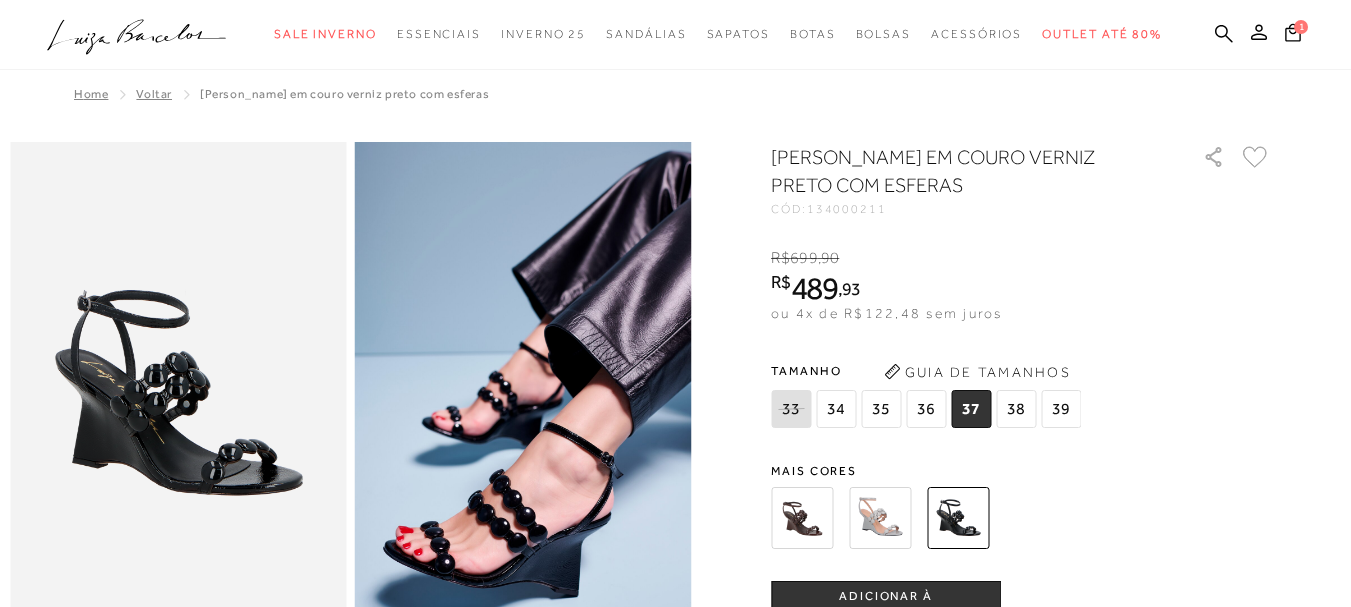 scroll, scrollTop: 0, scrollLeft: 0, axis: both 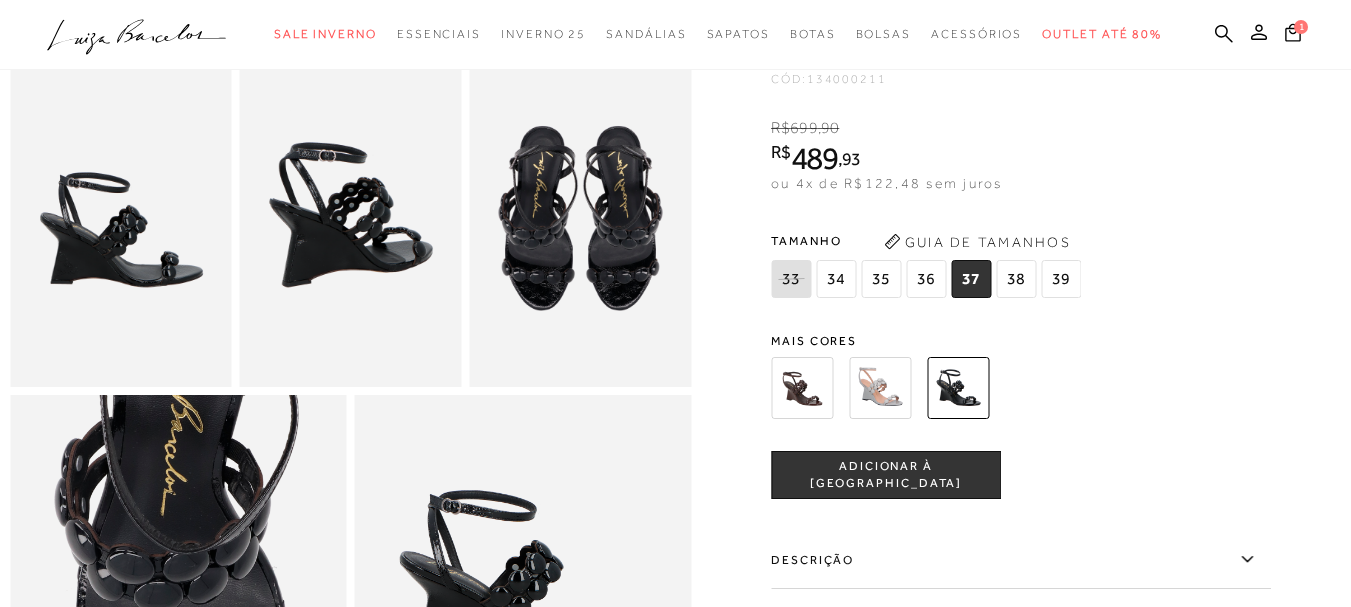click on "ADICIONAR À [GEOGRAPHIC_DATA]" at bounding box center [886, 475] 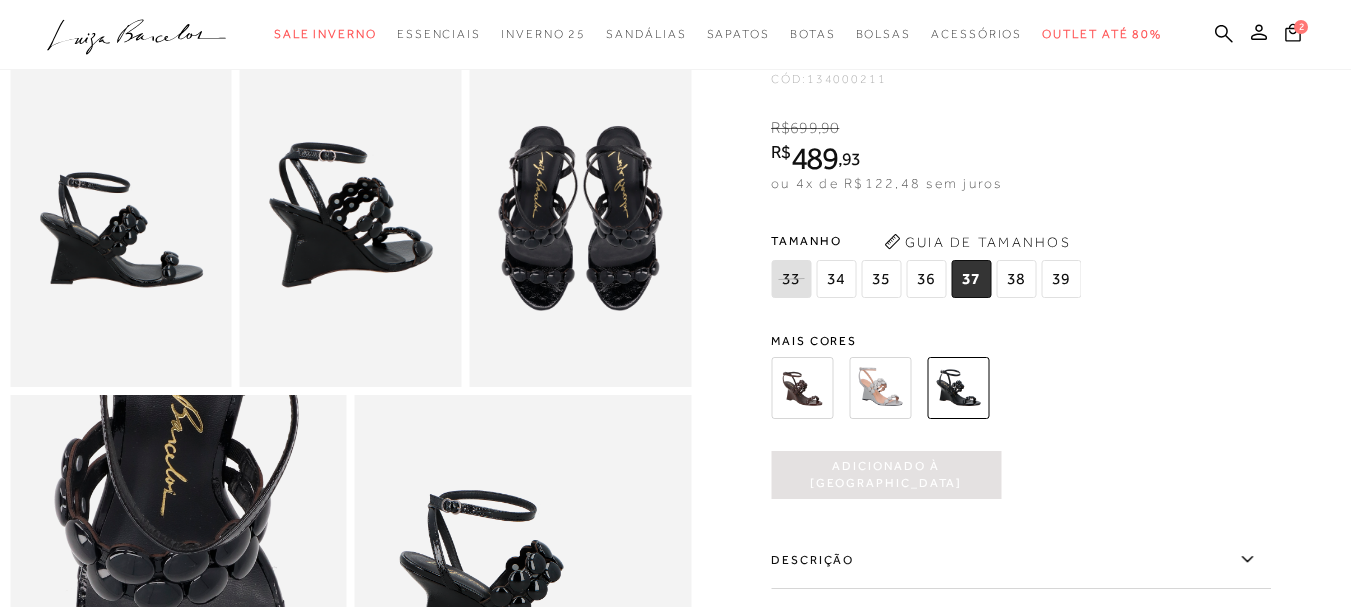 click on "34" at bounding box center (836, 279) 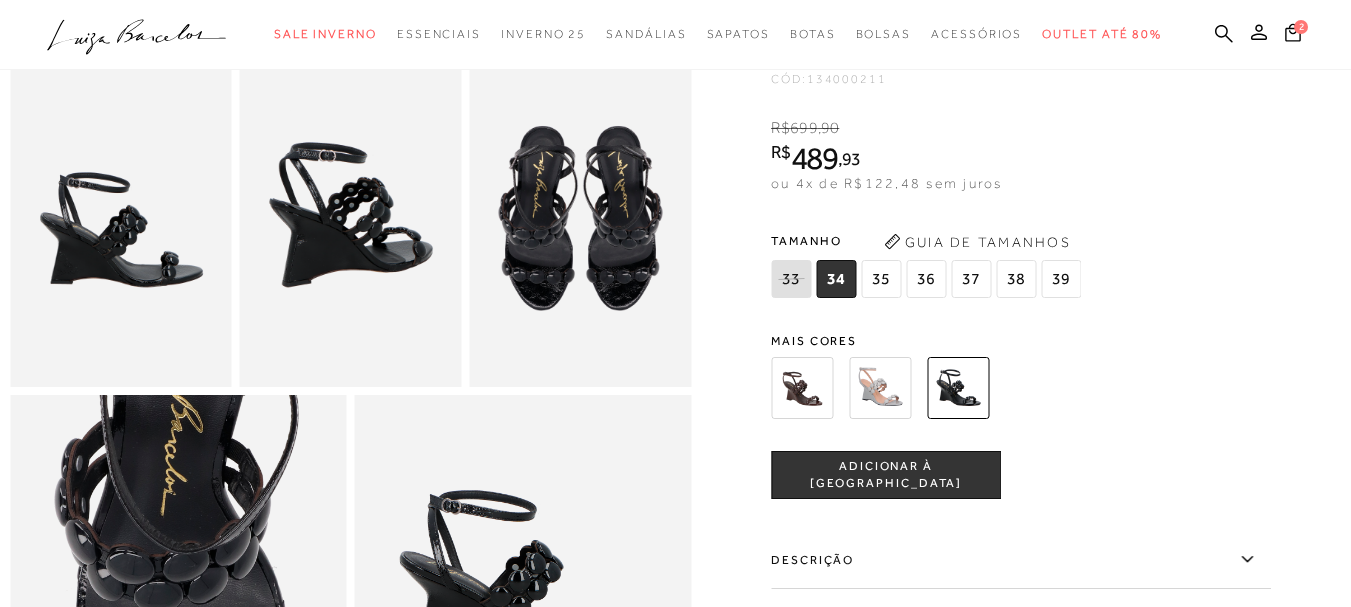 click on "ADICIONAR À [GEOGRAPHIC_DATA]" at bounding box center [886, 475] 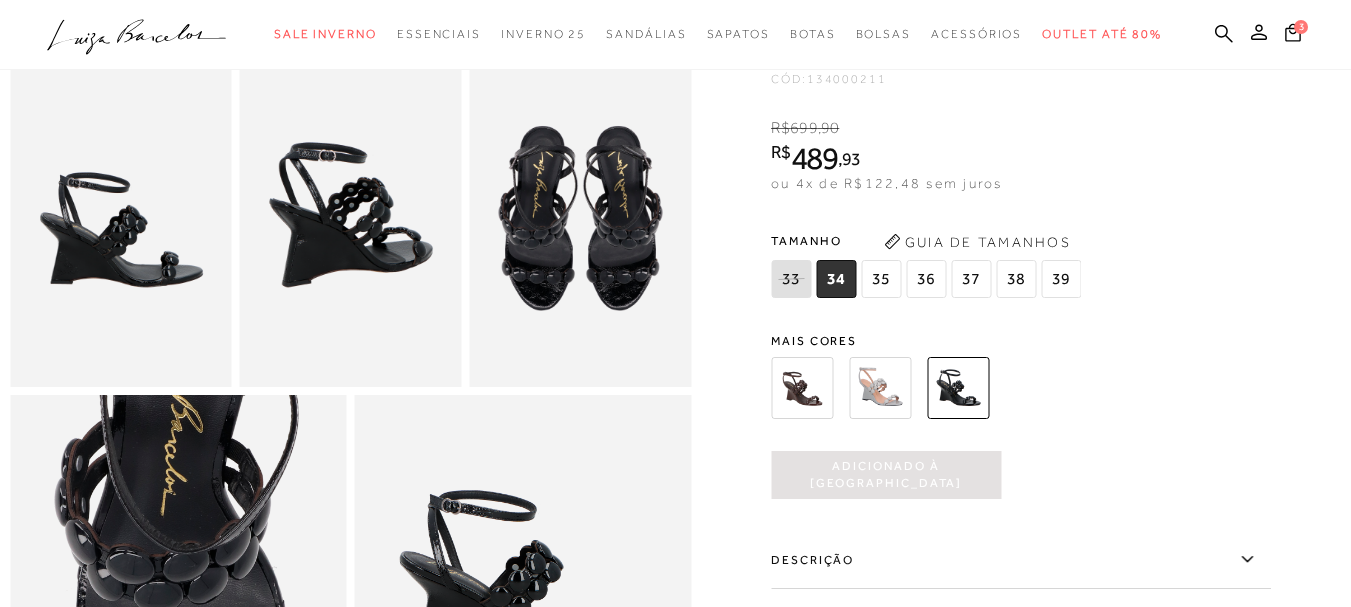 click at bounding box center [802, 388] 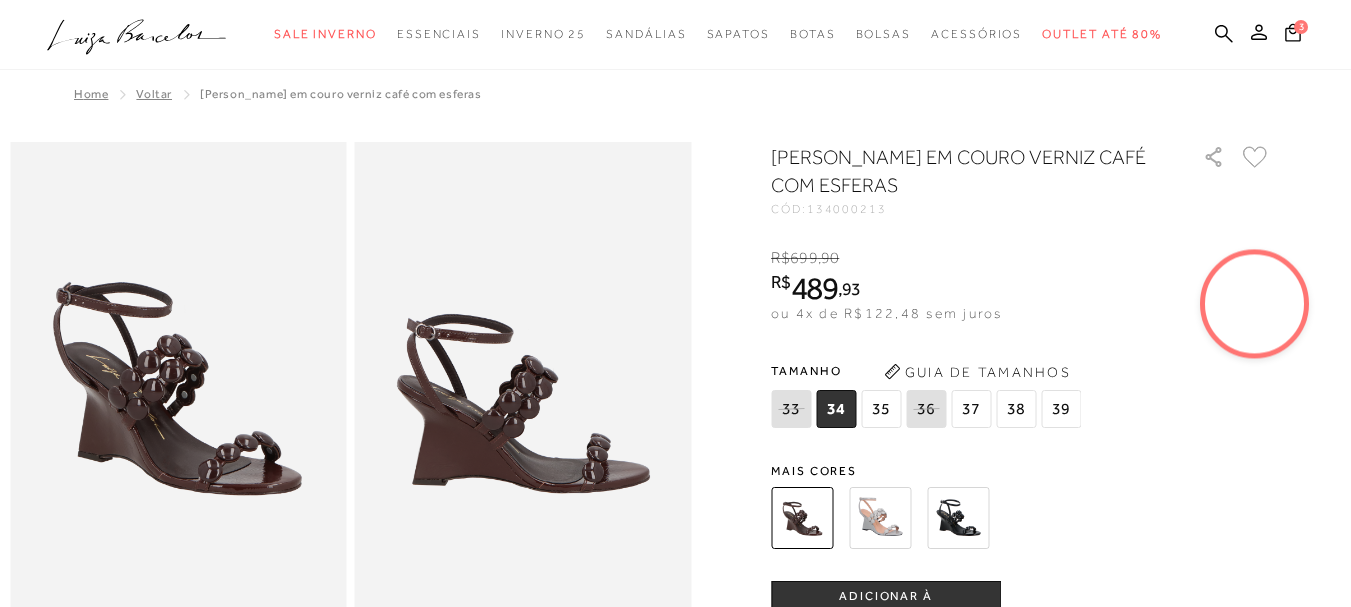 scroll, scrollTop: 100, scrollLeft: 0, axis: vertical 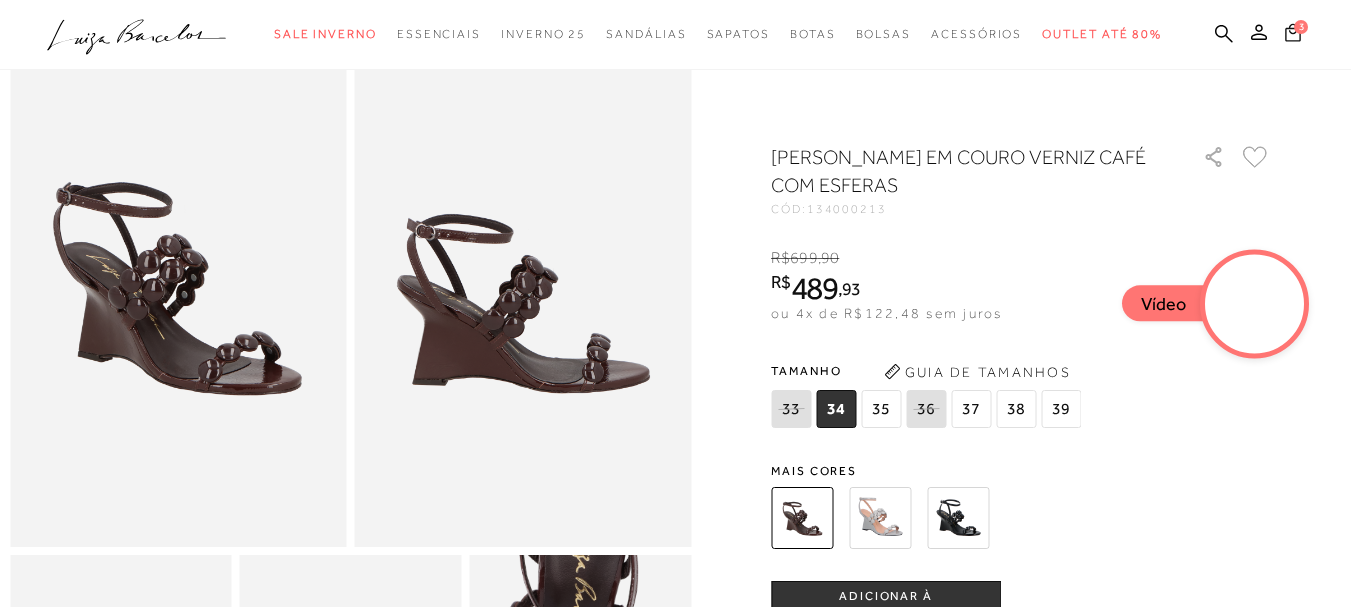 click on "3" at bounding box center (1301, 27) 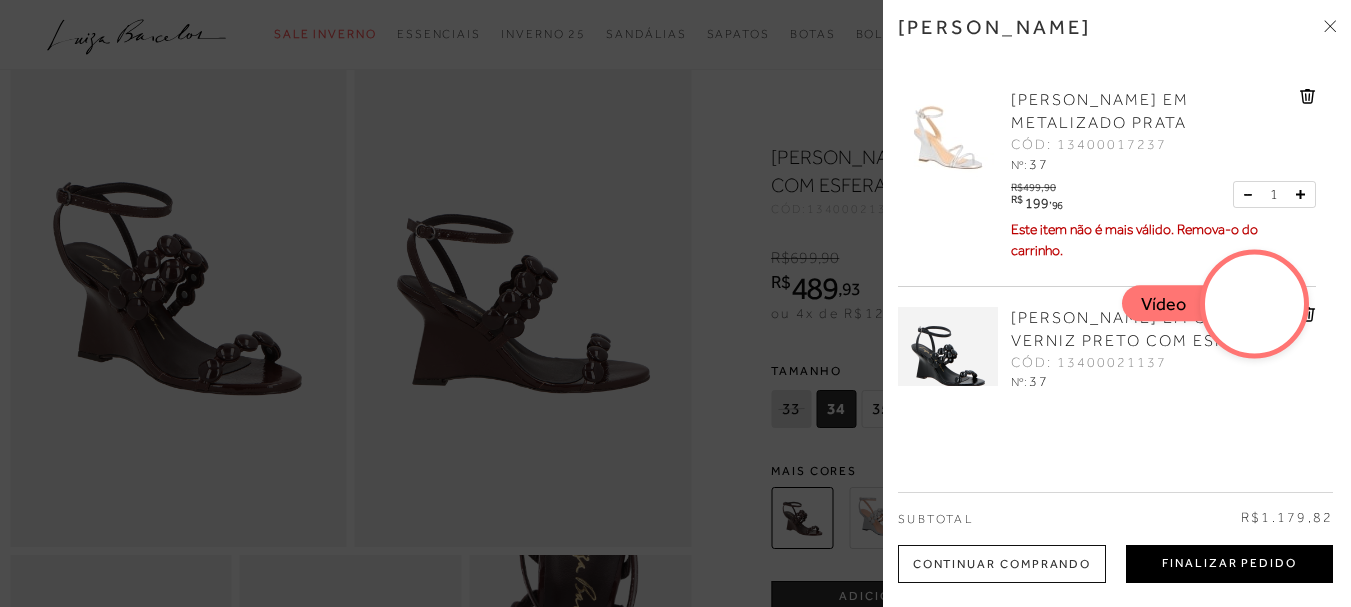 click on "Finalizar Pedido" at bounding box center [1229, 564] 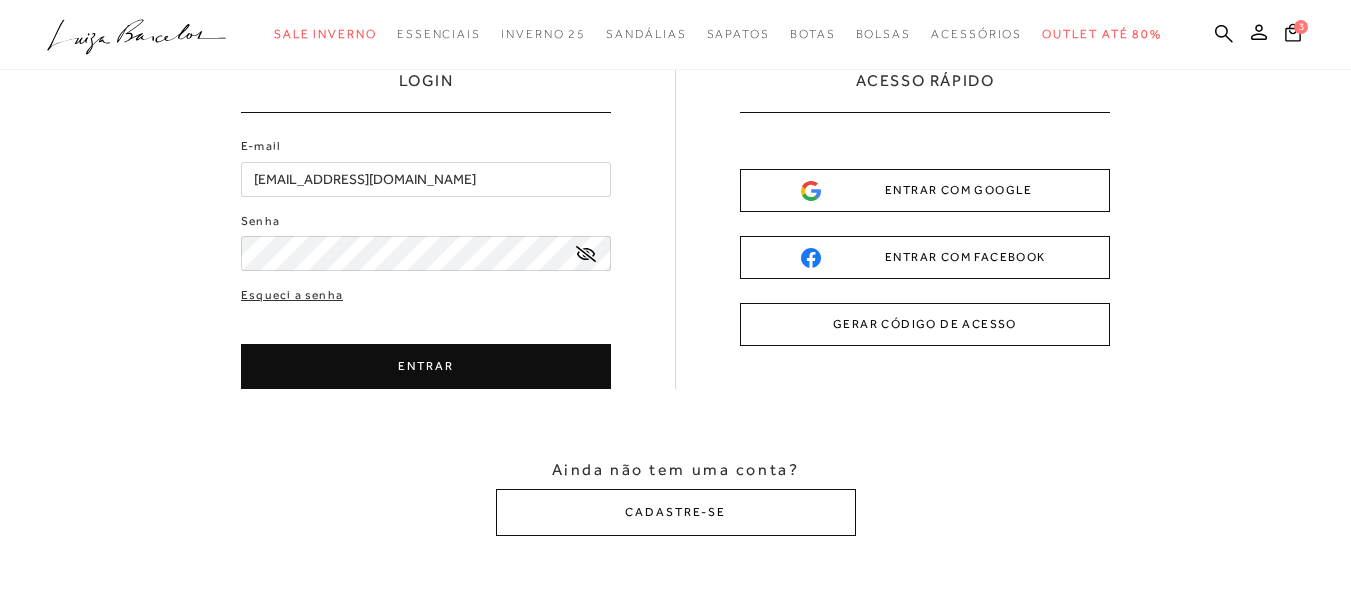 scroll, scrollTop: 0, scrollLeft: 0, axis: both 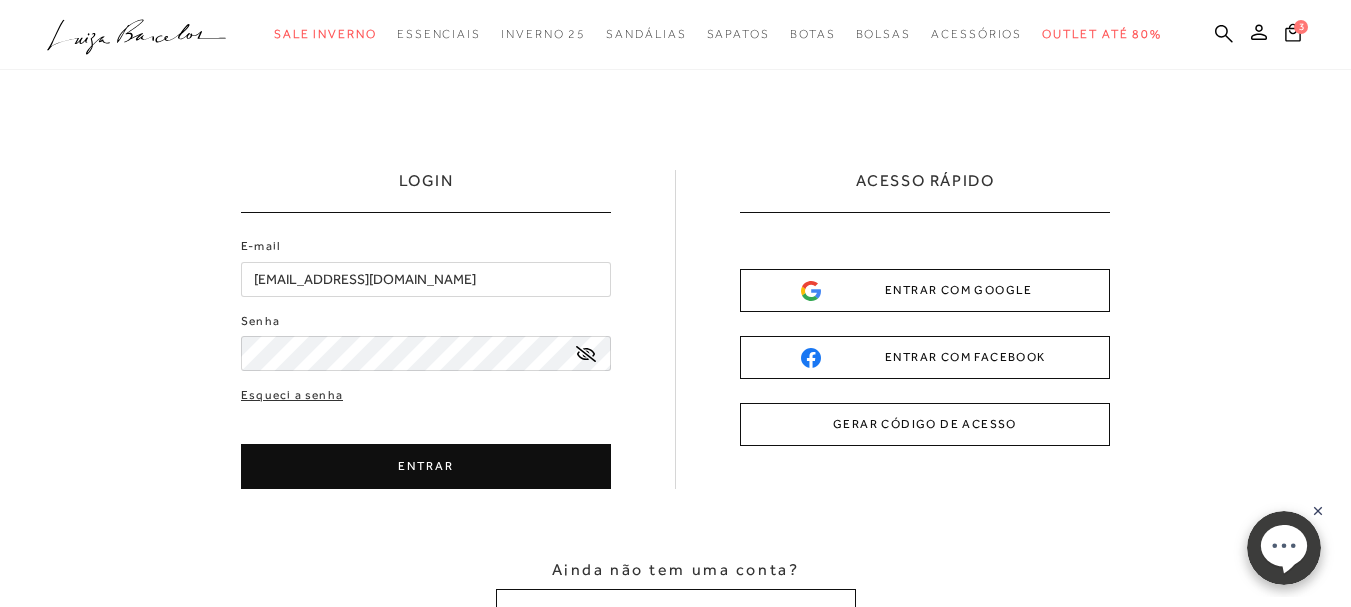 click on "ENTRAR" at bounding box center [426, 466] 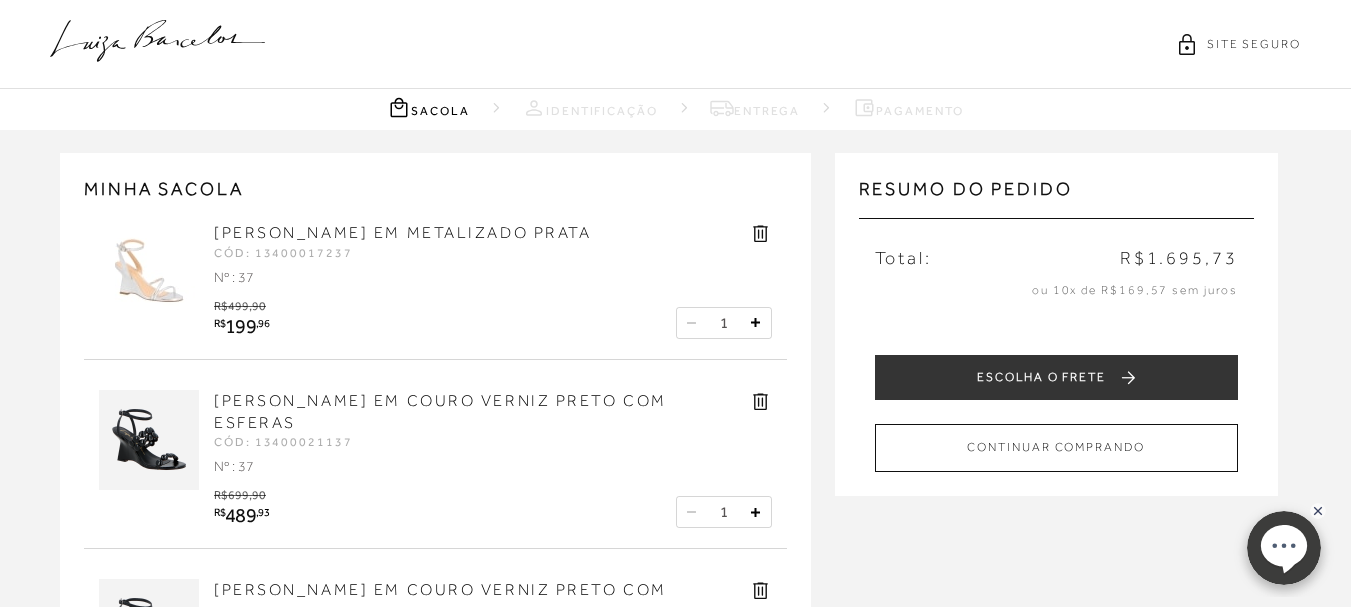 click 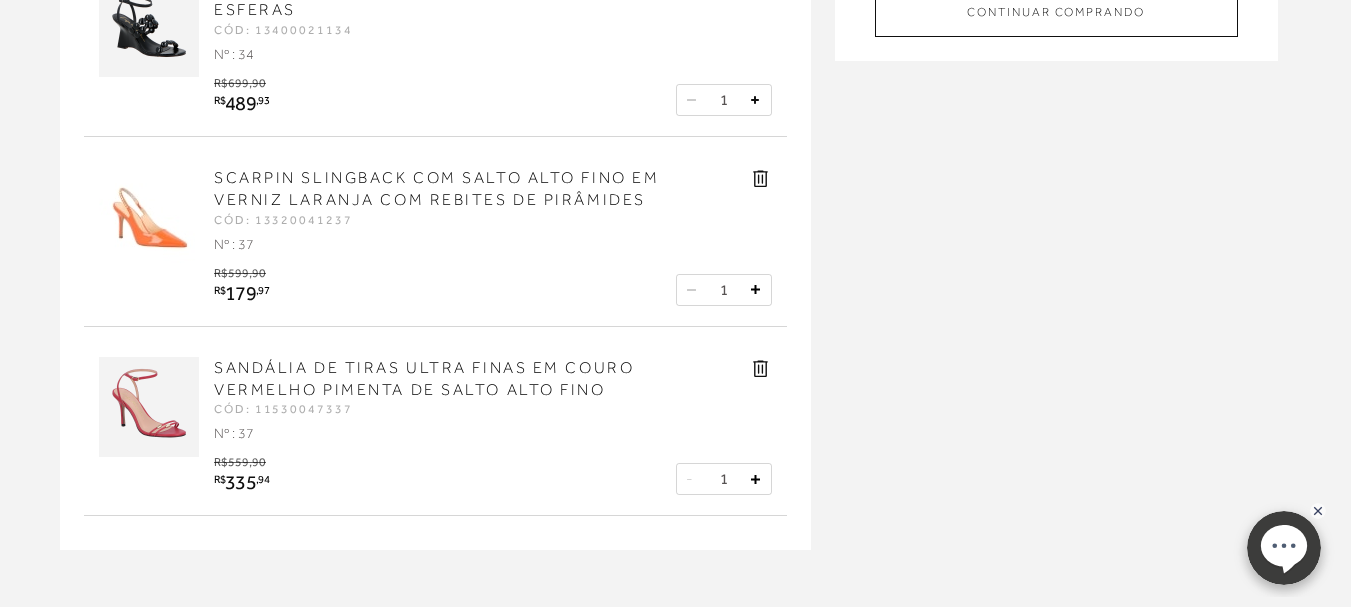 scroll, scrollTop: 400, scrollLeft: 0, axis: vertical 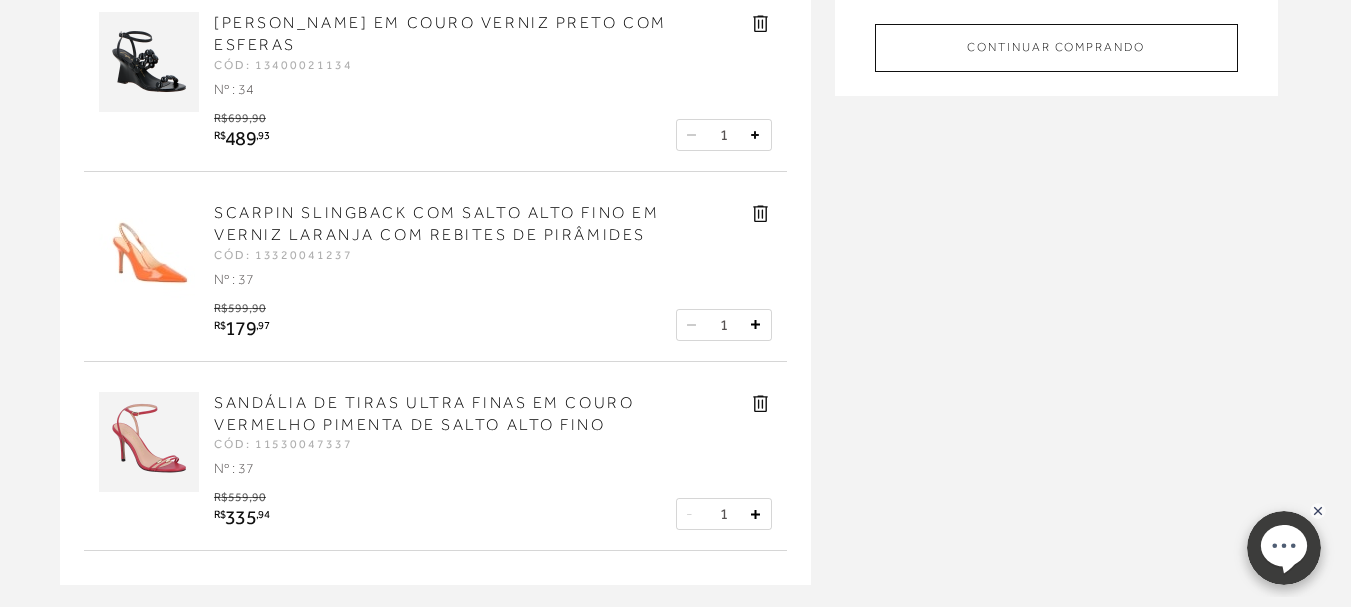 click 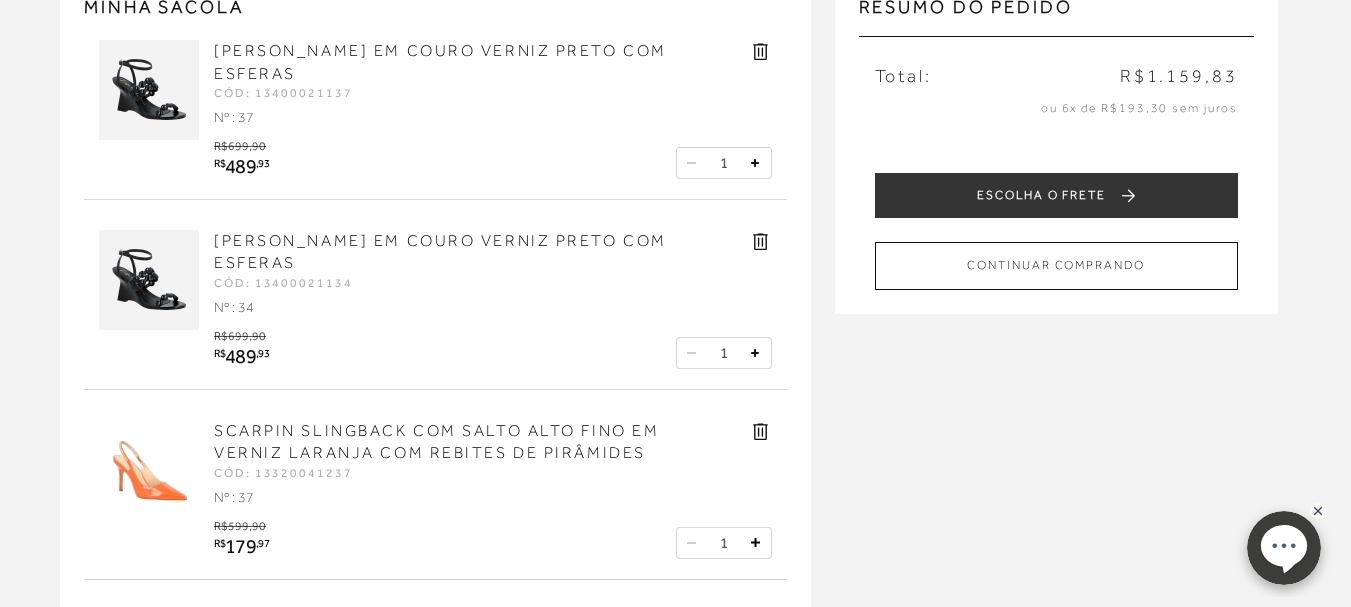 scroll, scrollTop: 400, scrollLeft: 0, axis: vertical 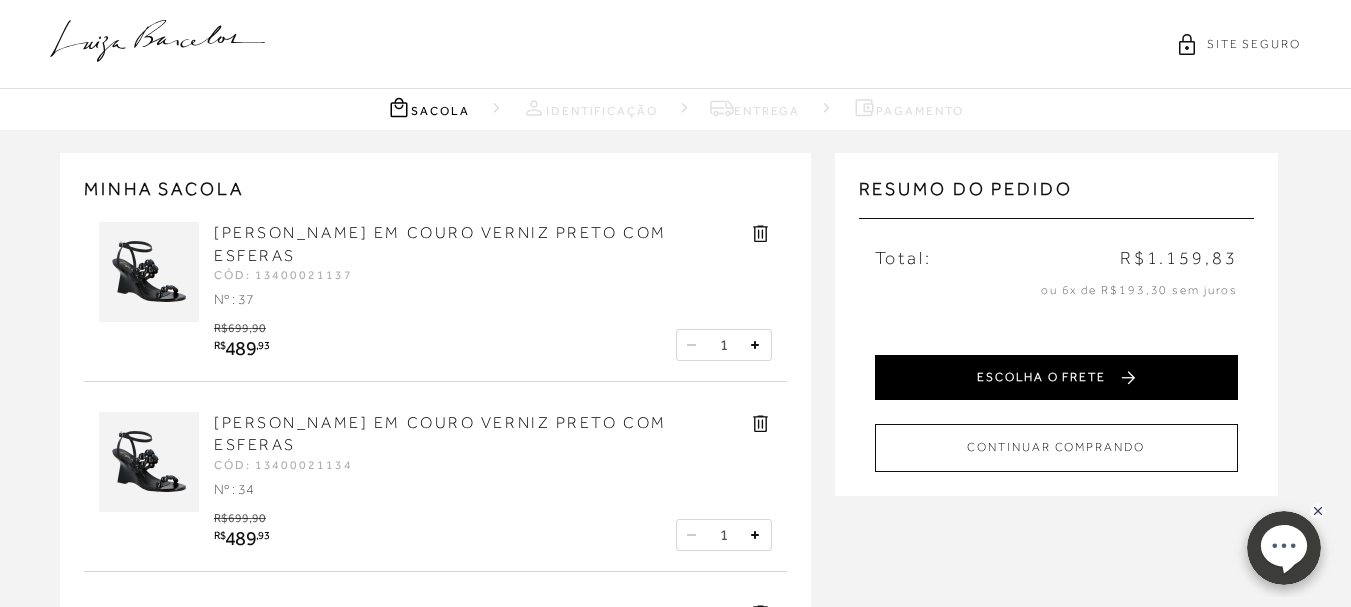 click on "ESCOLHA O FRETE" at bounding box center [1056, 377] 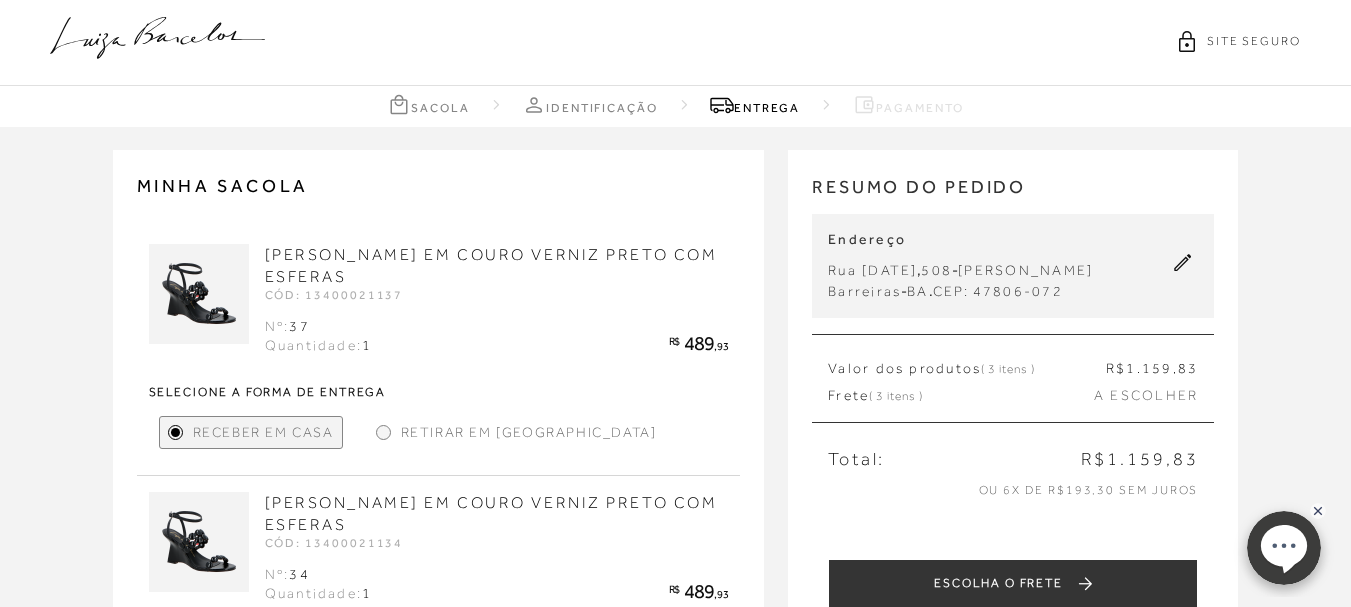 scroll, scrollTop: 0, scrollLeft: 0, axis: both 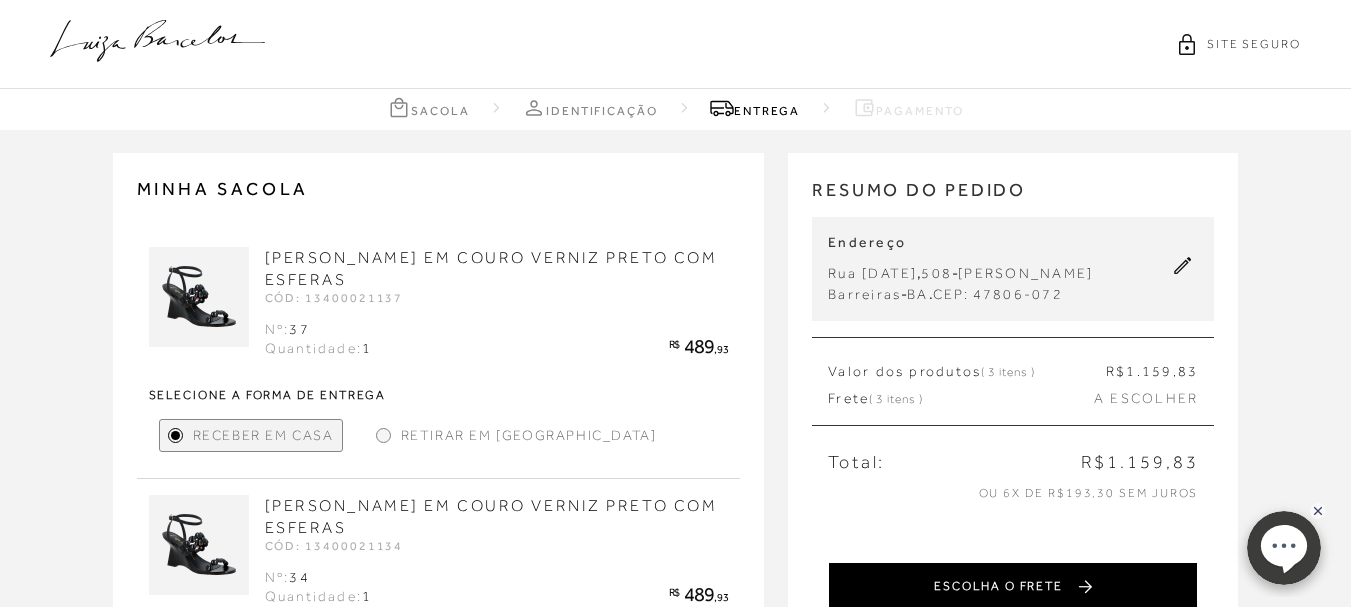 click on "ESCOLHA O FRETE" at bounding box center (1013, 587) 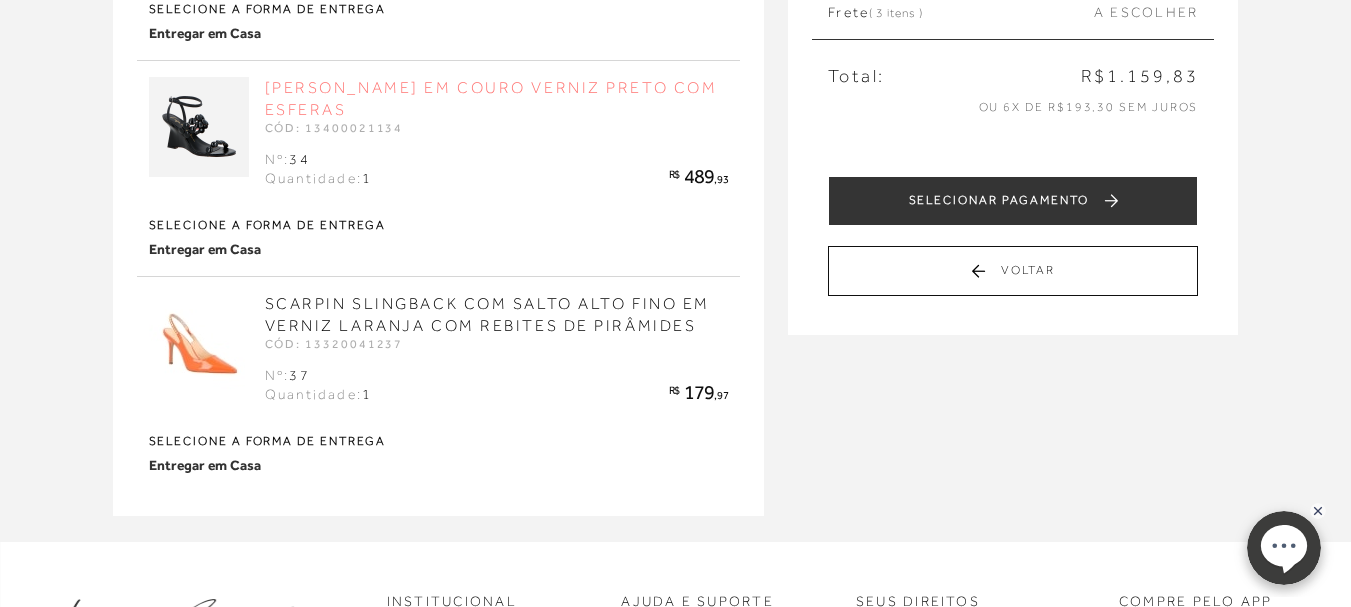 scroll, scrollTop: 400, scrollLeft: 0, axis: vertical 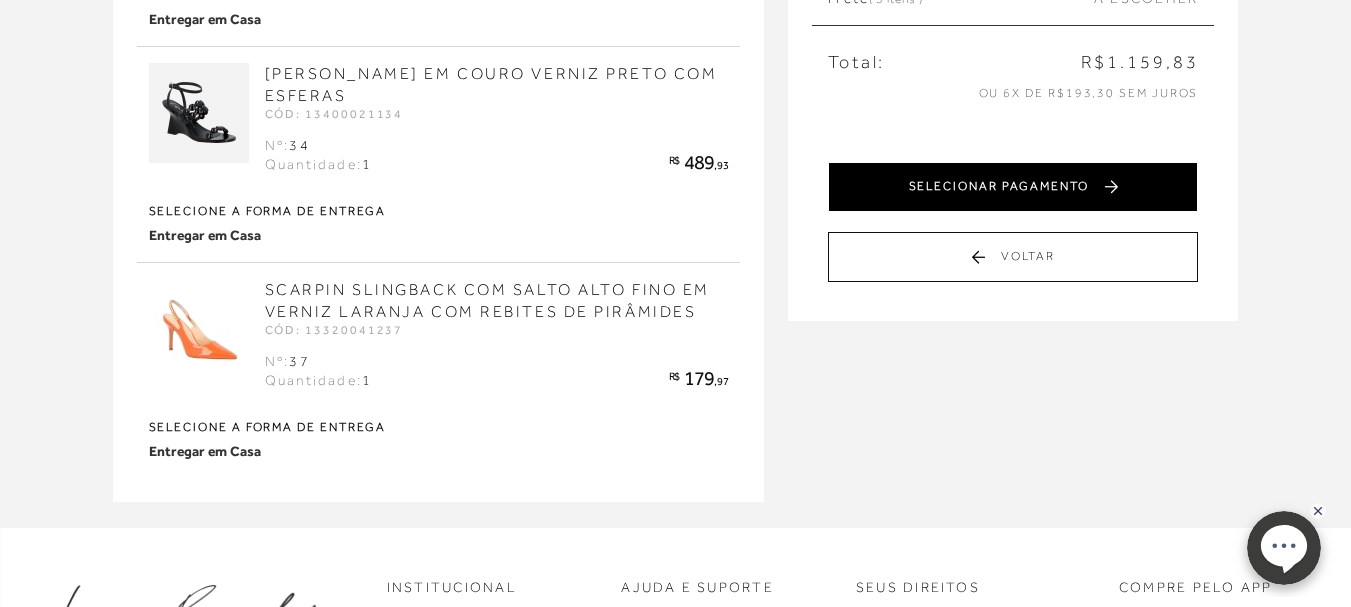 click on "SELECIONAR PAGAMENTO" at bounding box center [1013, 187] 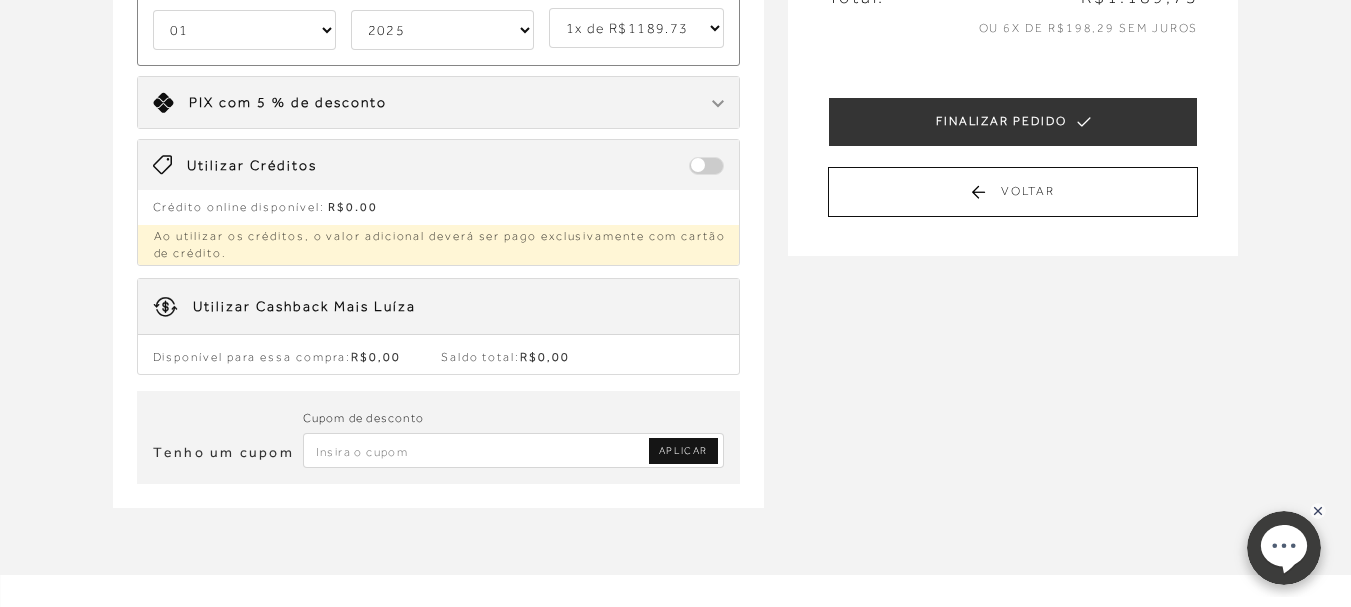 scroll, scrollTop: 500, scrollLeft: 0, axis: vertical 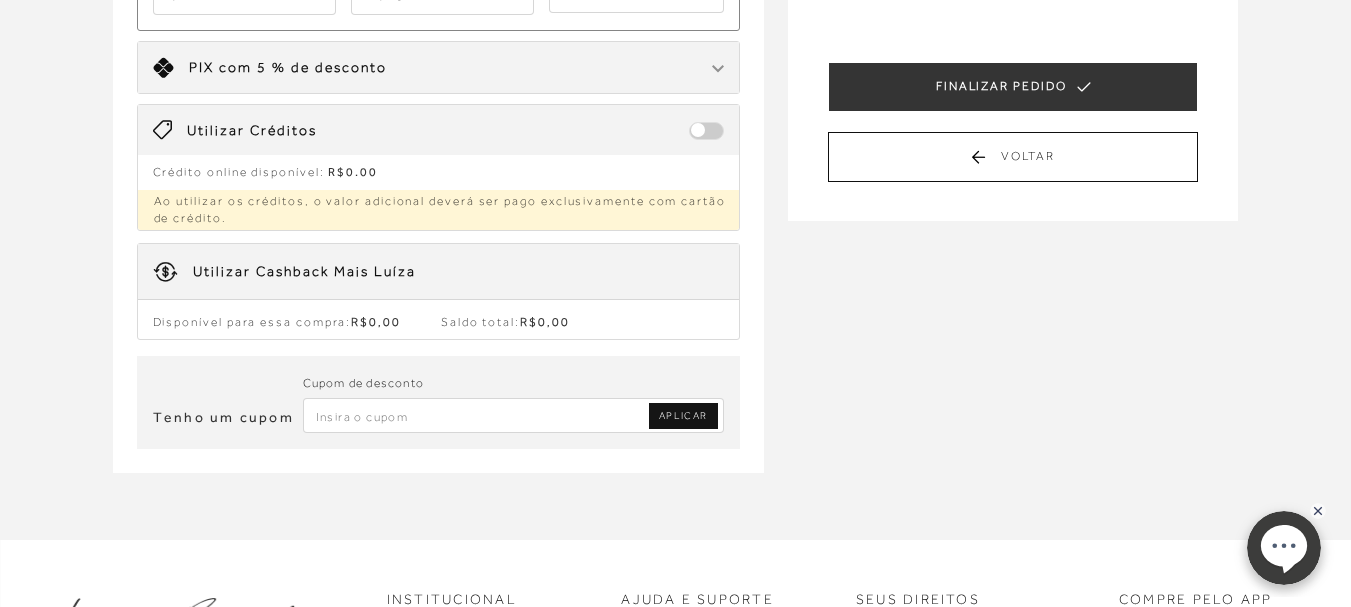 click at bounding box center (514, 415) 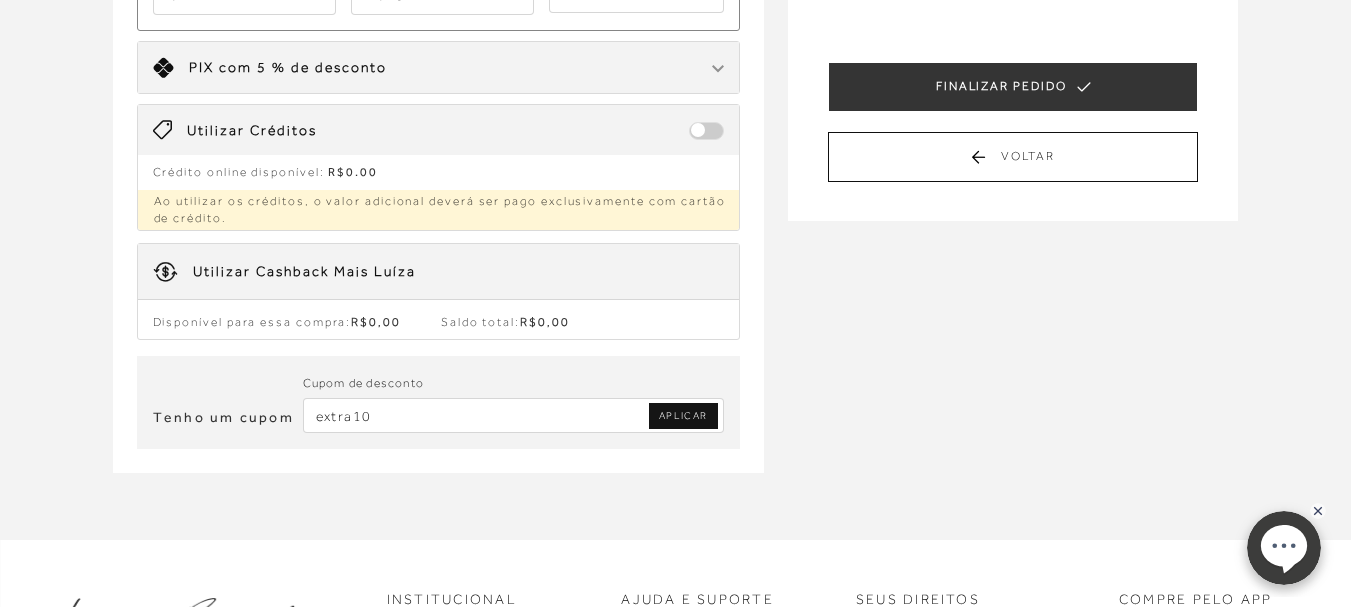 type on "extra10" 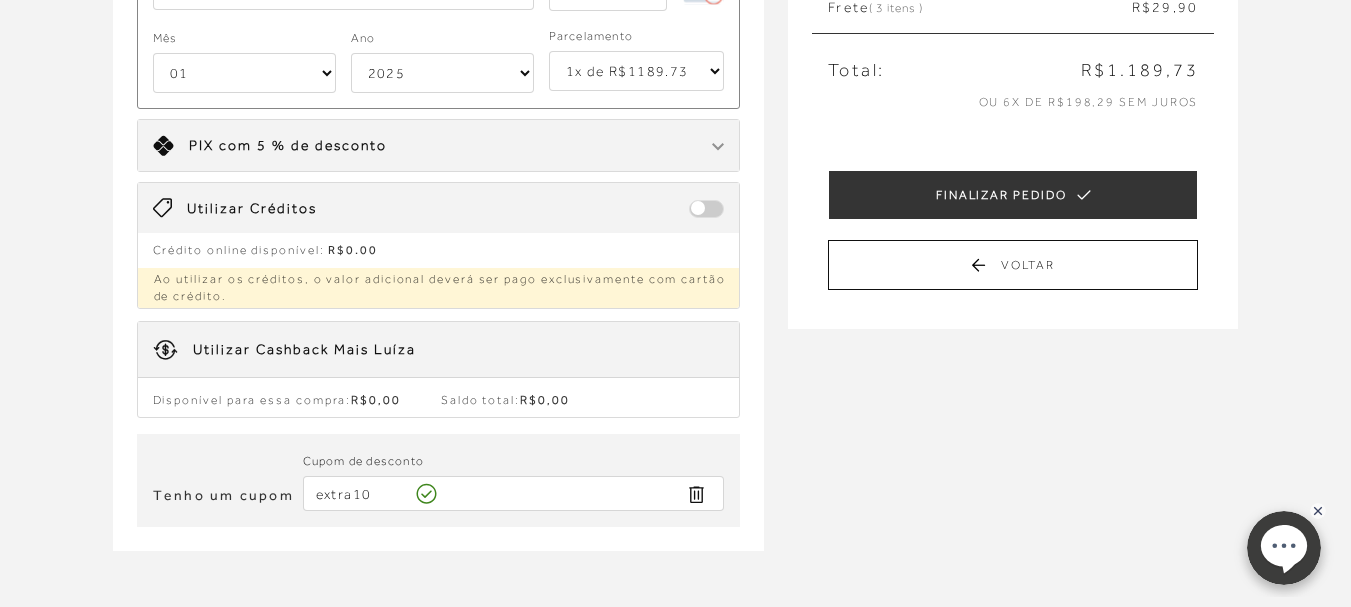 scroll, scrollTop: 300, scrollLeft: 0, axis: vertical 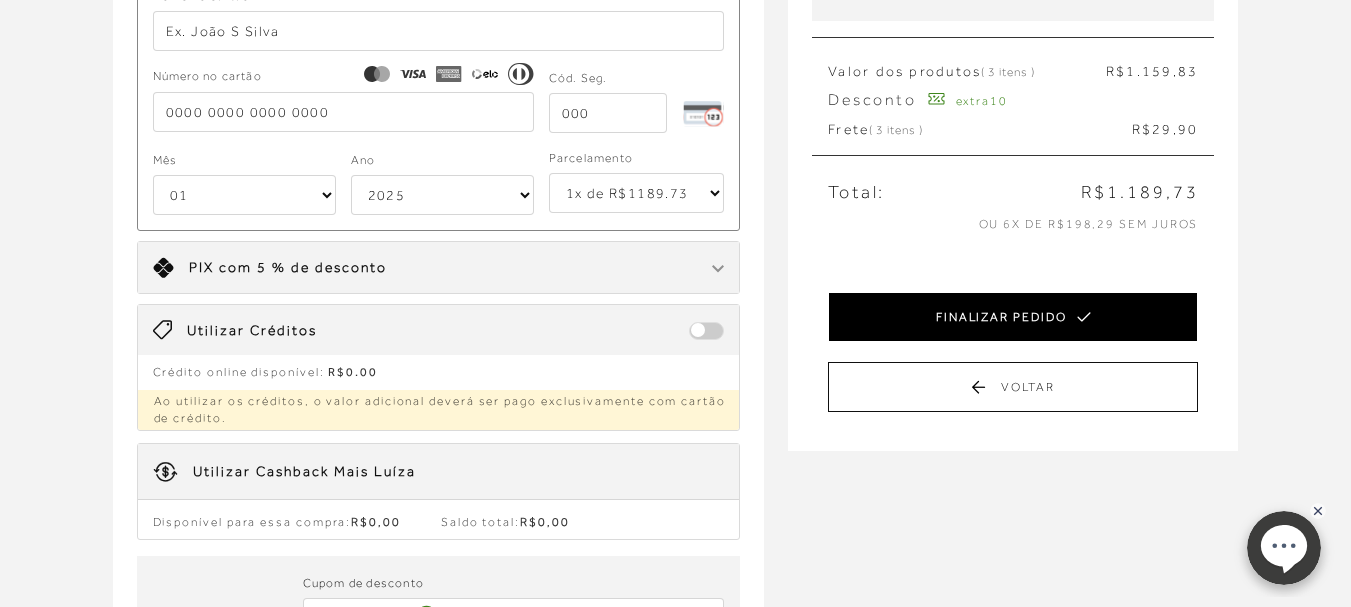 type 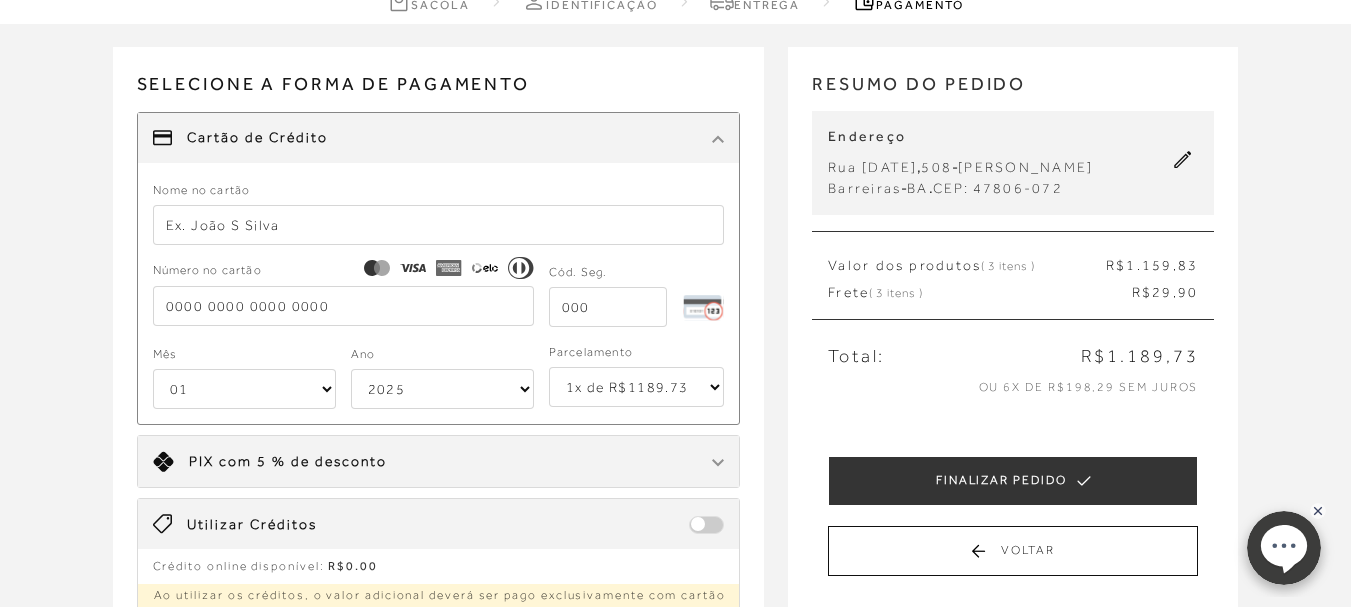 scroll, scrollTop: 300, scrollLeft: 0, axis: vertical 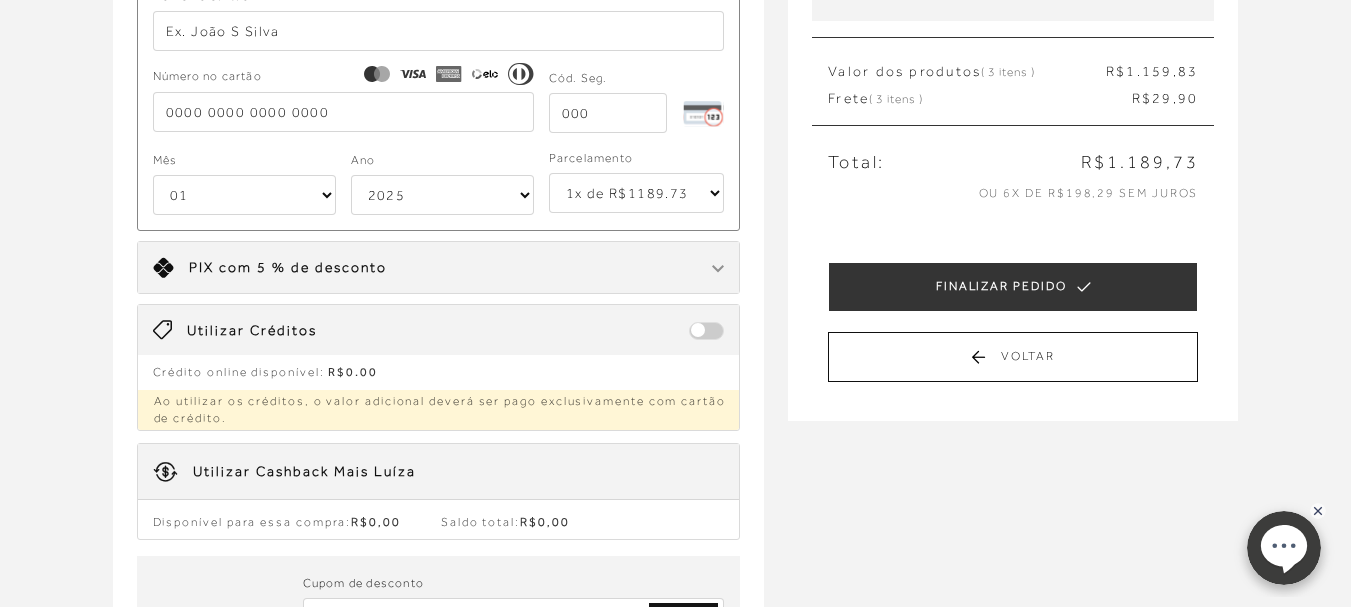 click on "1x de R$1189.73 2x de R$594.87 sem juros 3x de R$396.58 sem juros 4x de R$297.44 sem juros 5x de R$237.95 sem juros 6x de R$198.29 sem juros" at bounding box center (637, 193) 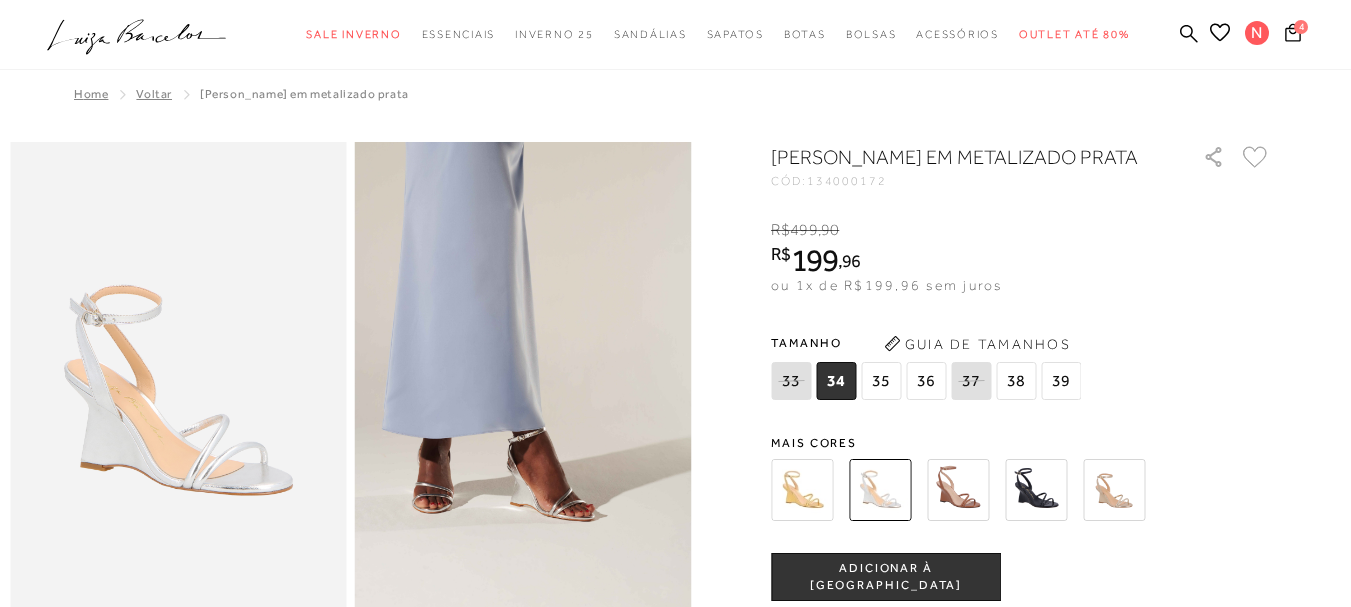 scroll, scrollTop: 0, scrollLeft: 0, axis: both 